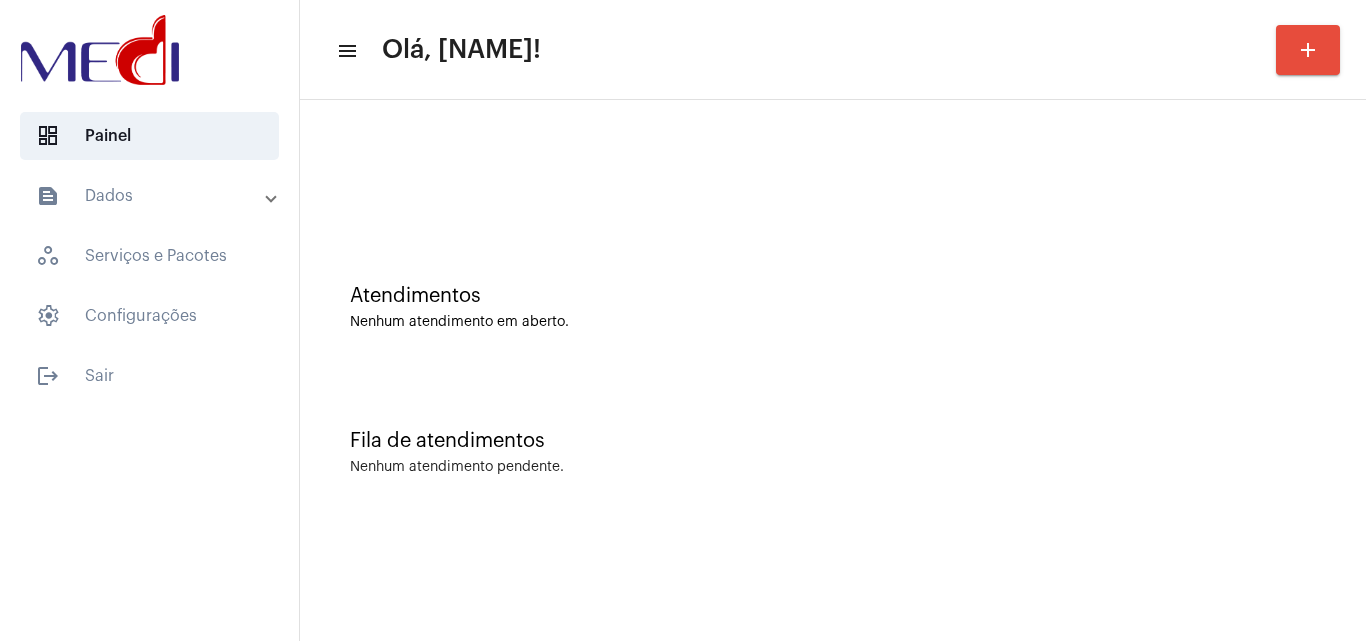 scroll, scrollTop: 0, scrollLeft: 0, axis: both 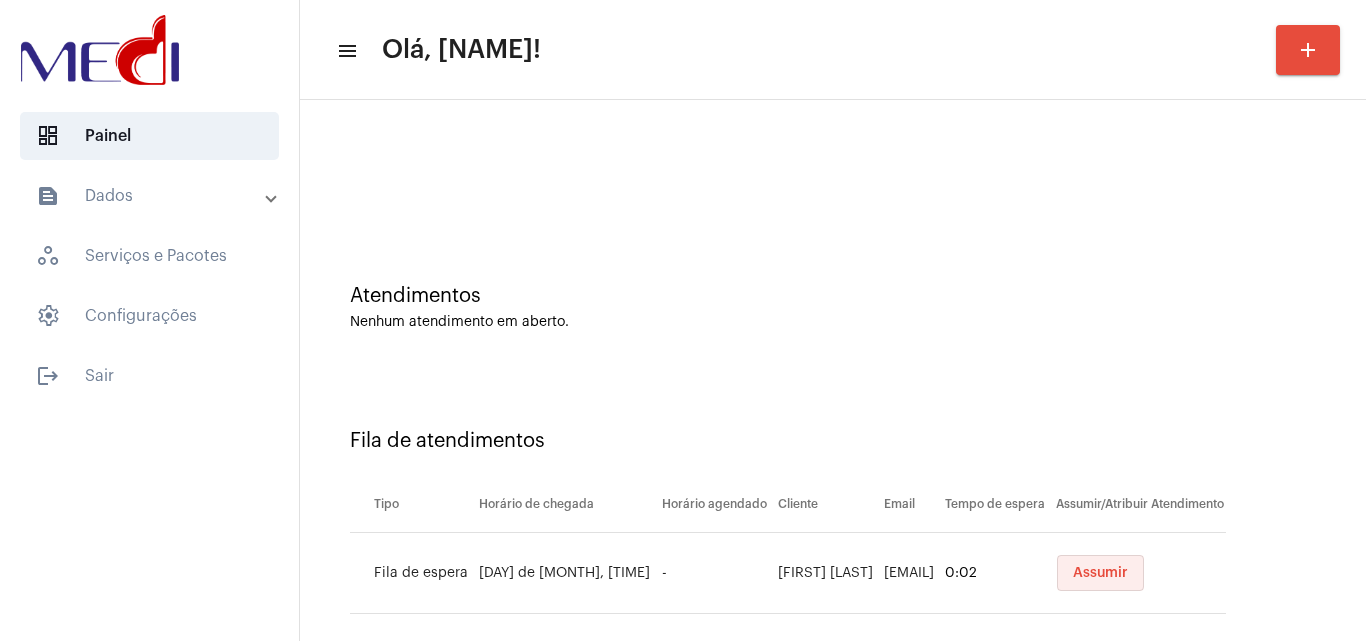 click on "Assumir" at bounding box center [1100, 573] 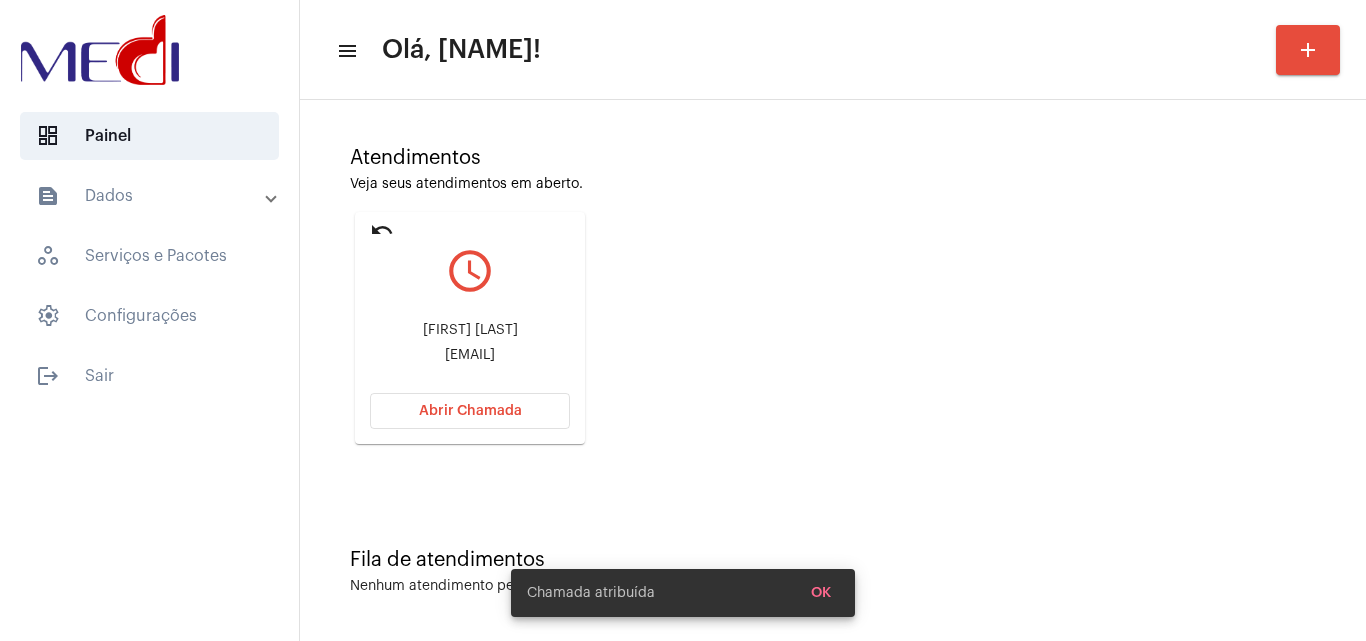 scroll, scrollTop: 141, scrollLeft: 0, axis: vertical 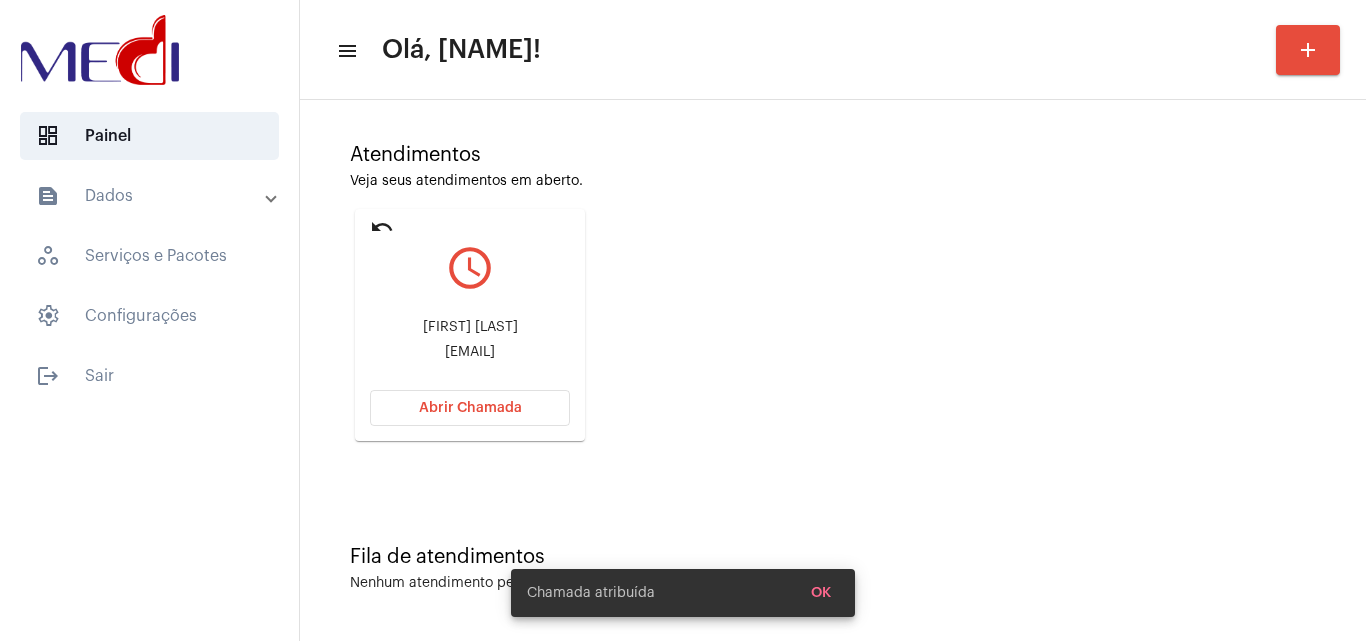 click on "celioroberto3569@gmail.com" 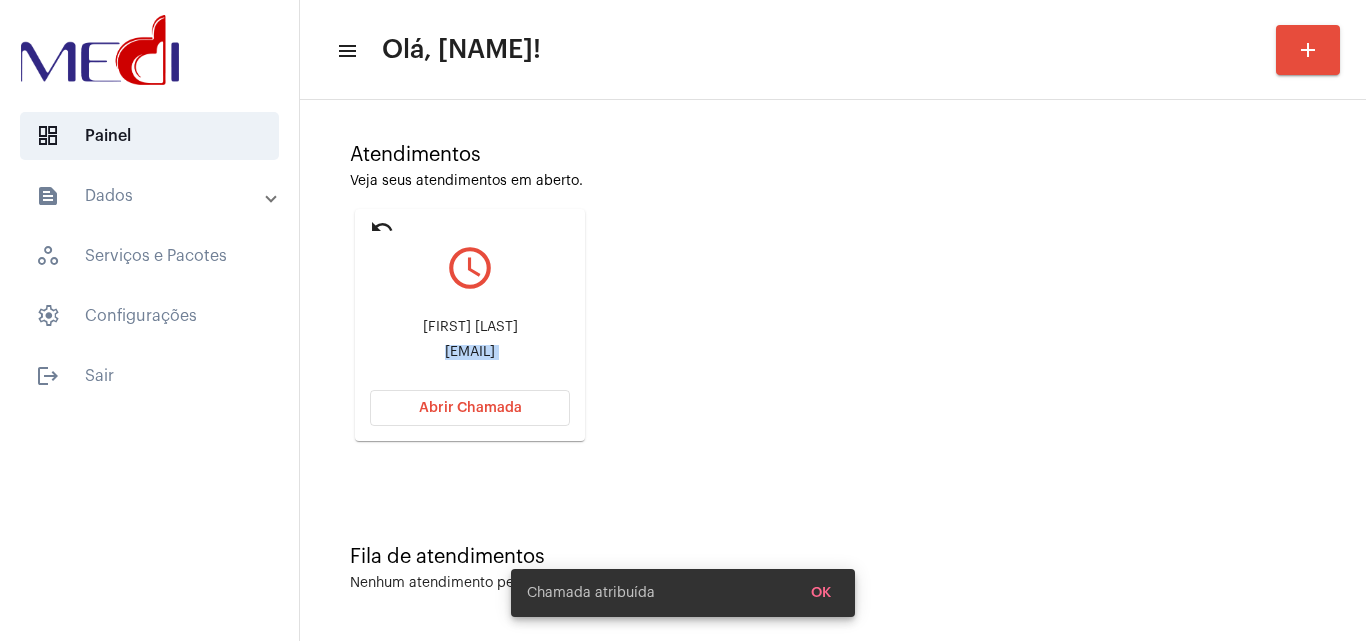 click on "celioroberto3569@gmail.com" 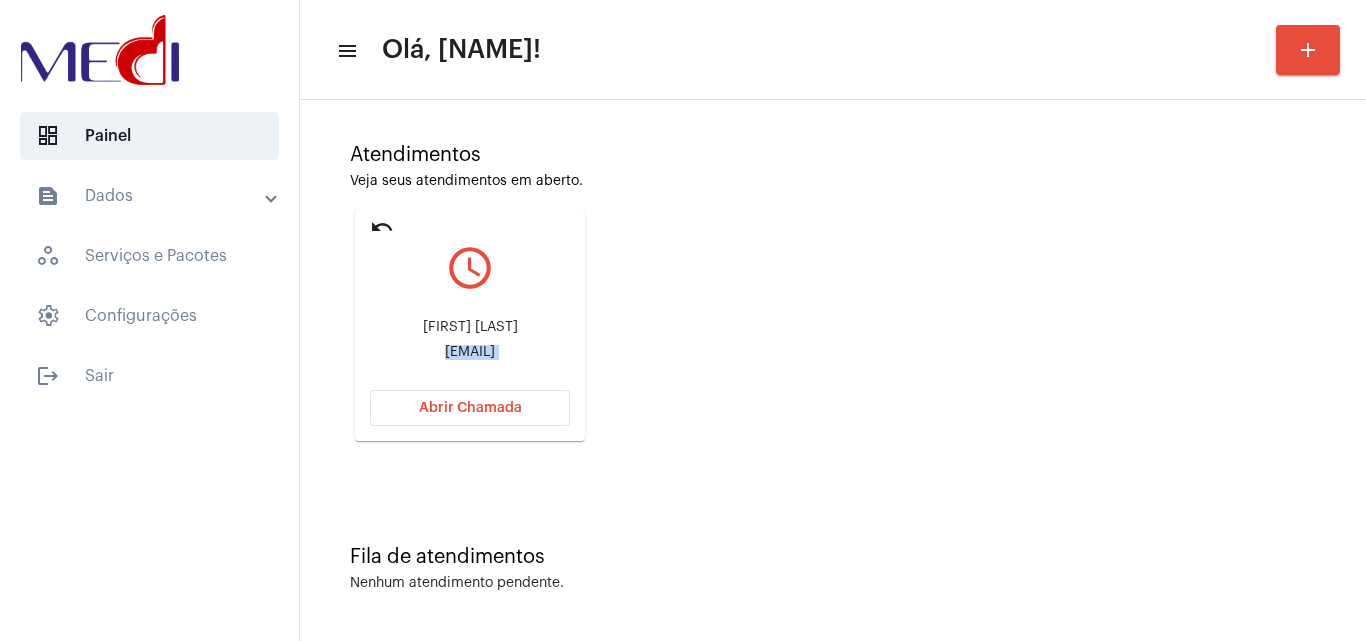 copy on "celioroberto3569@gmail.com Abrir Chamada" 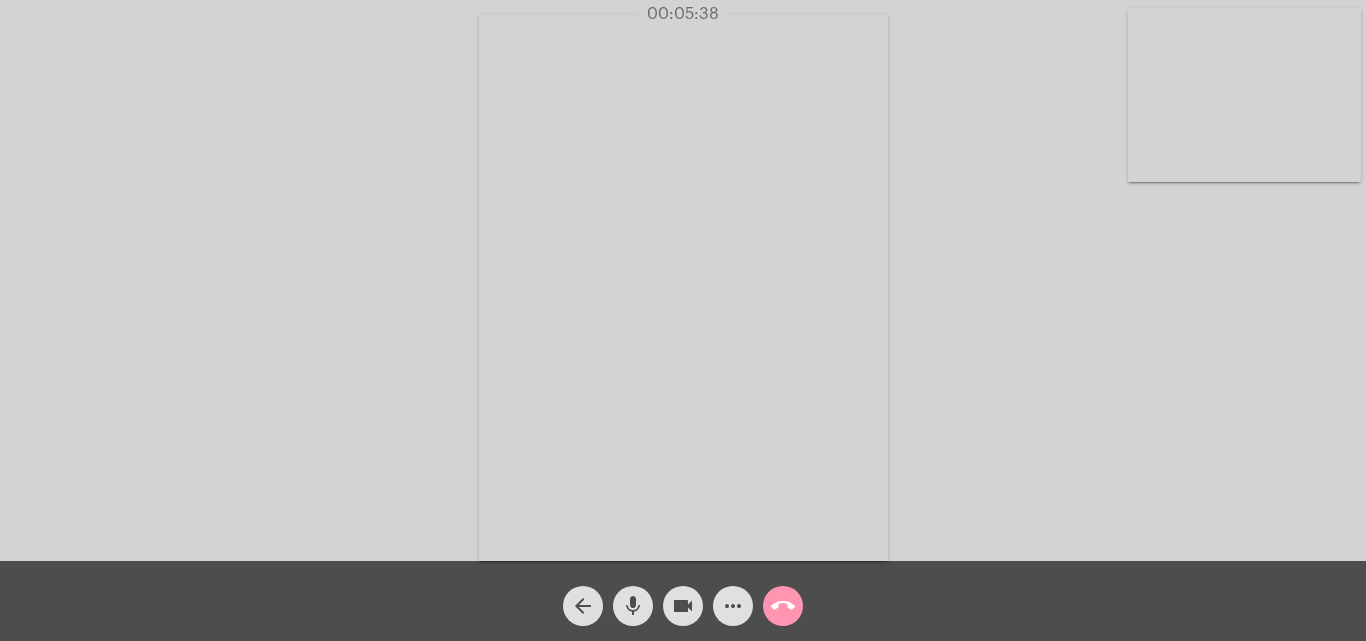 click on "call_end" 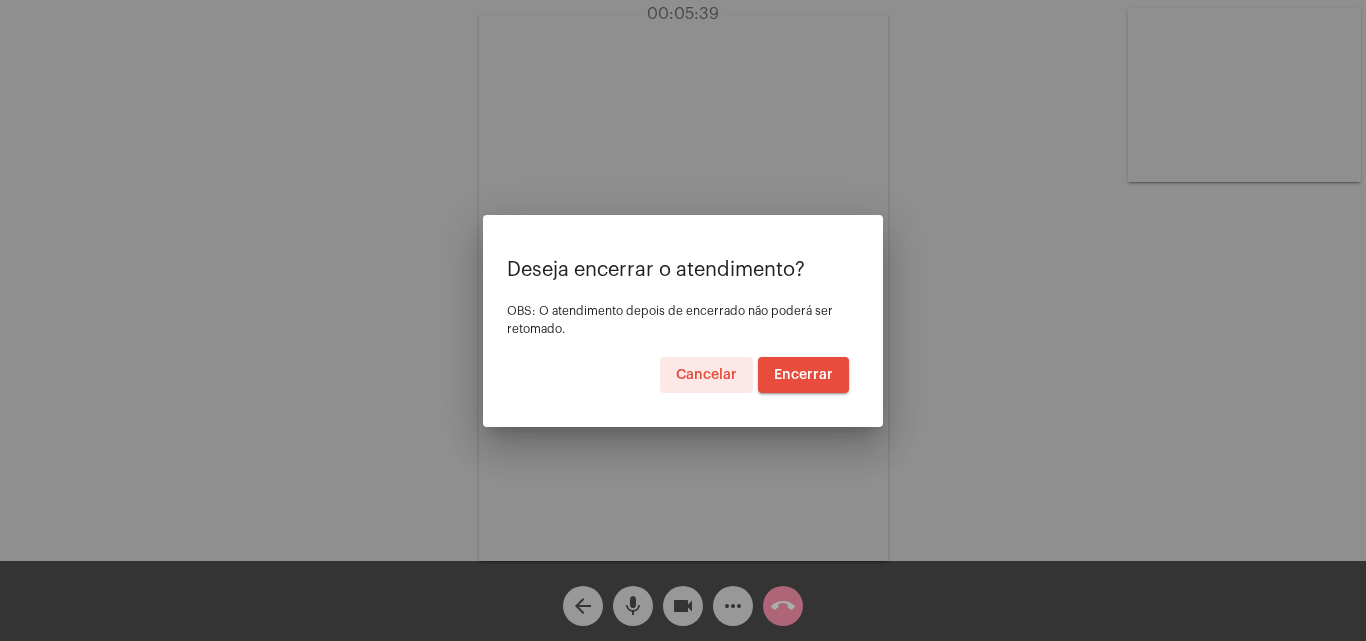 click on "Encerrar" at bounding box center (803, 375) 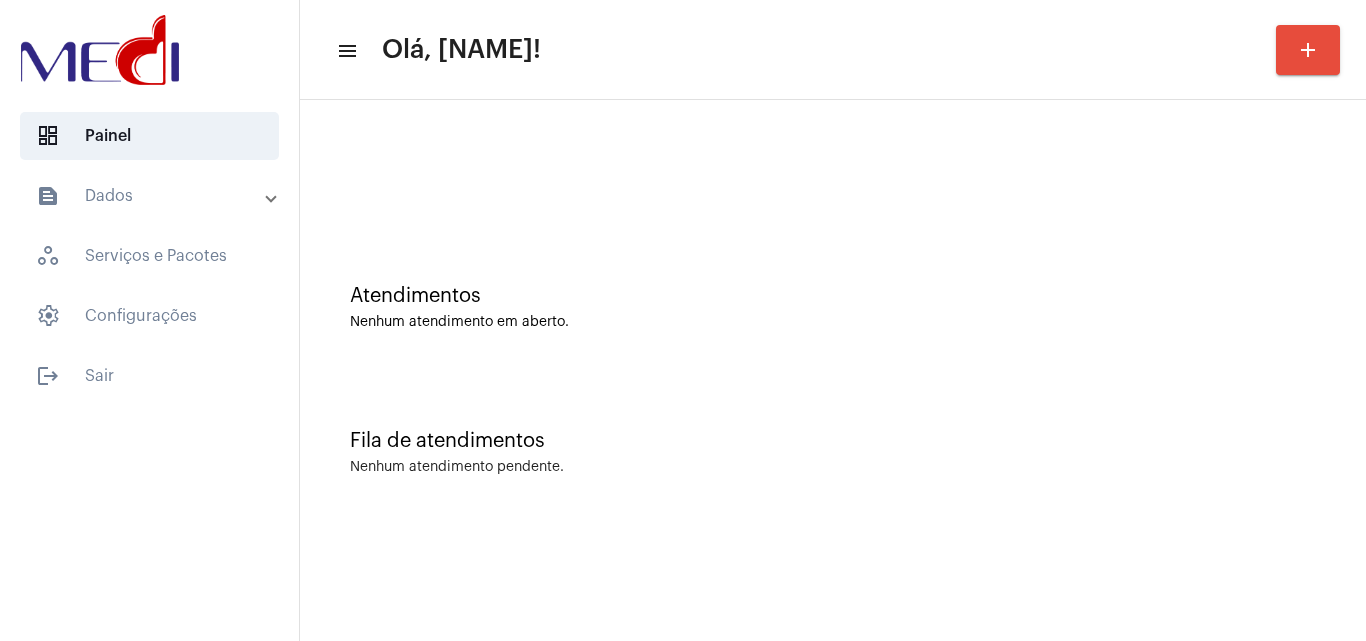 click on "Atendimentos" 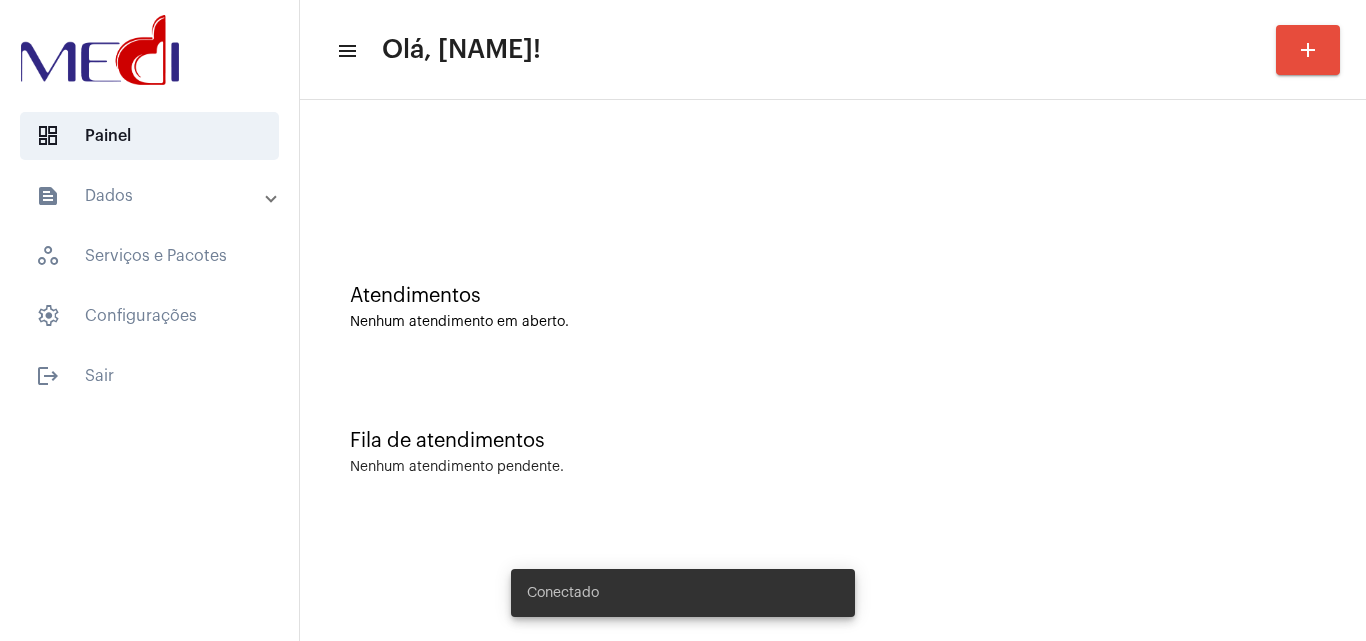 scroll, scrollTop: 0, scrollLeft: 0, axis: both 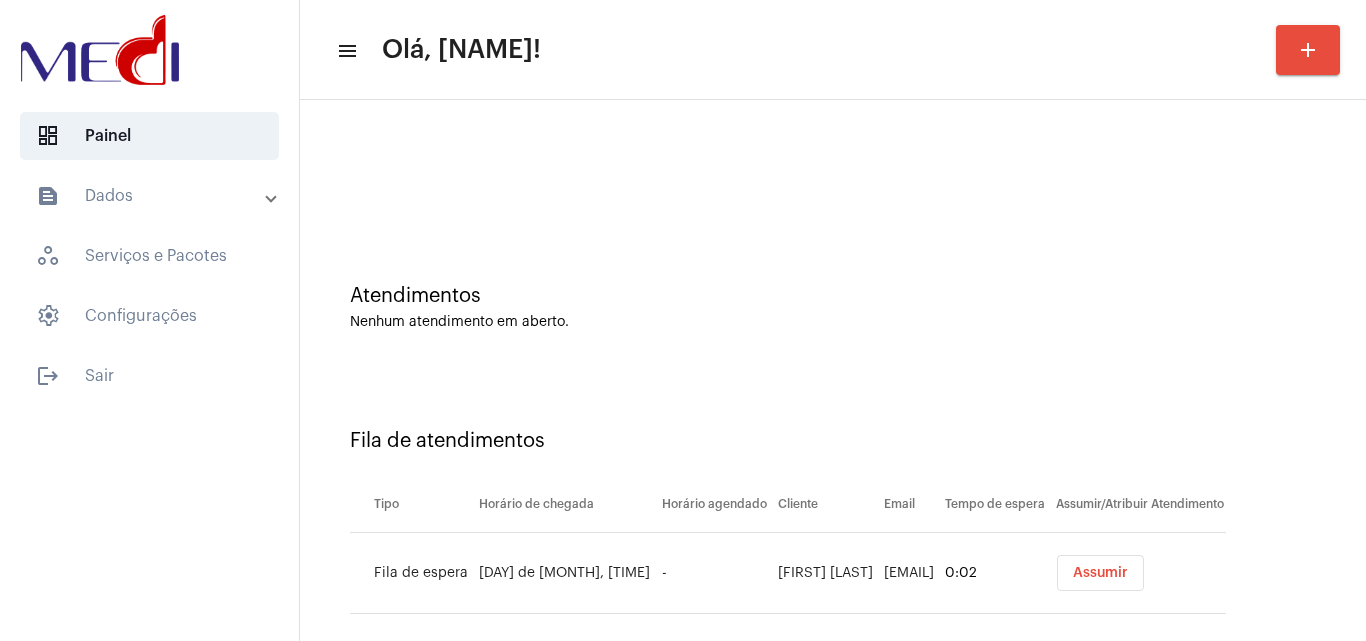 click on "Assumir" at bounding box center [1100, 573] 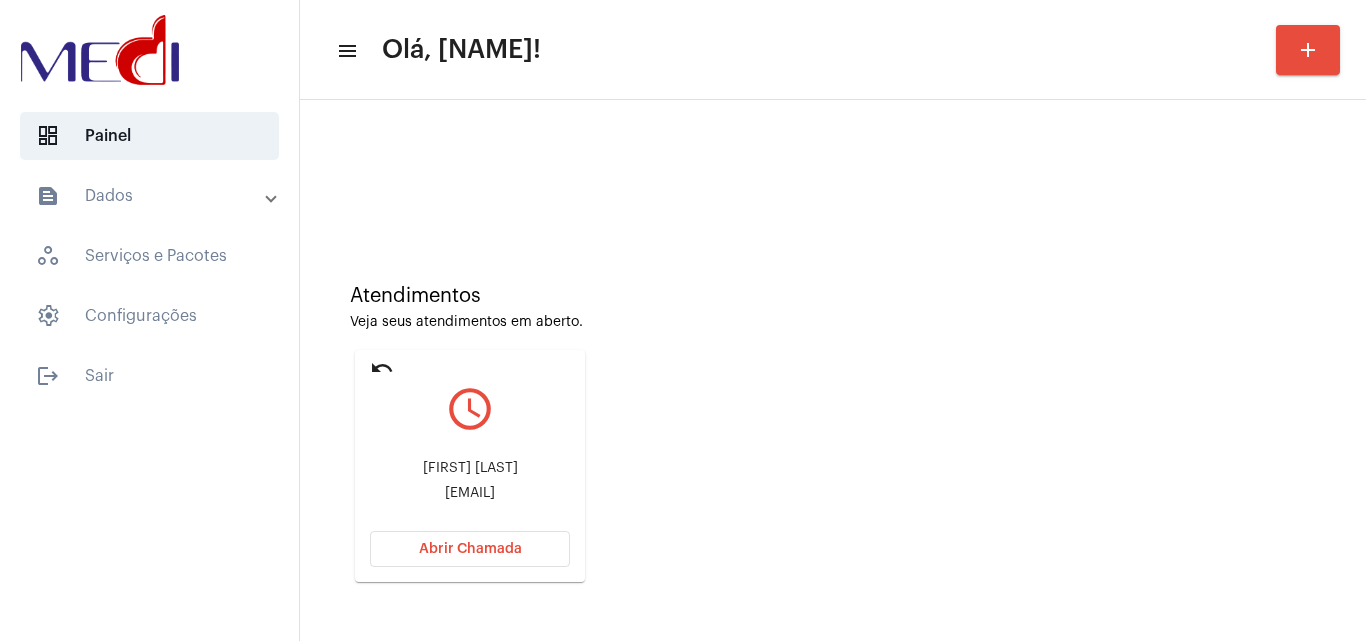 click on "[EMAIL]" 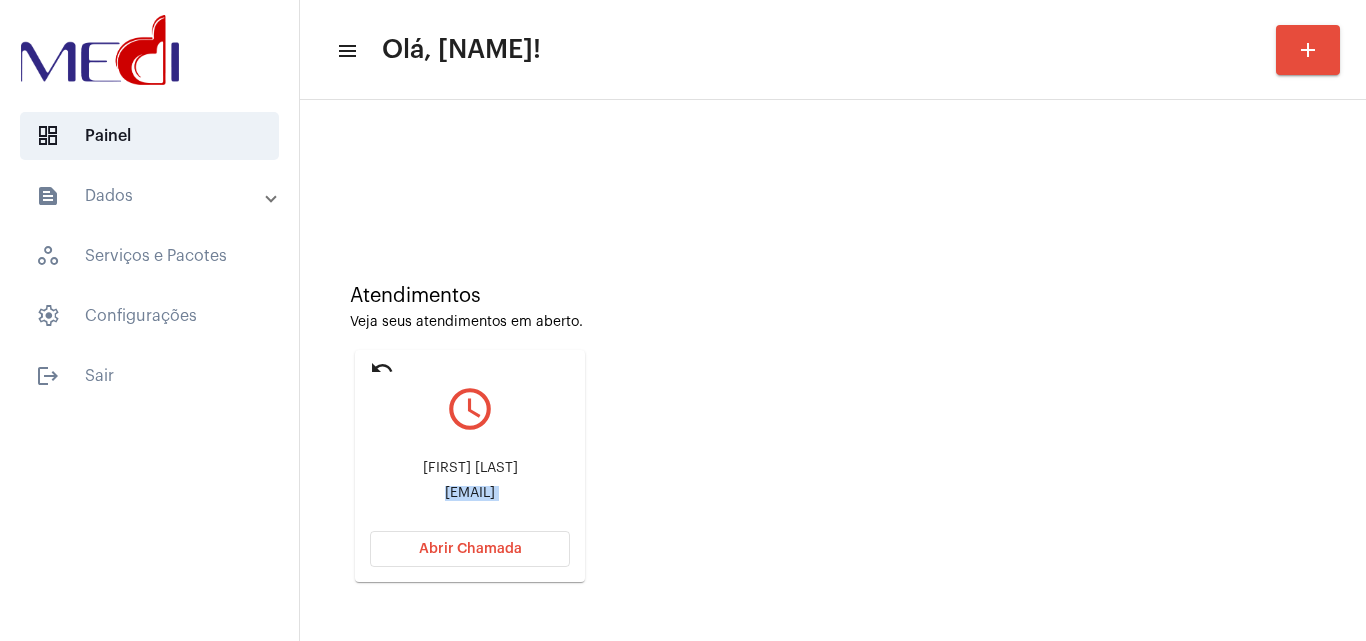 click on "[EMAIL]" 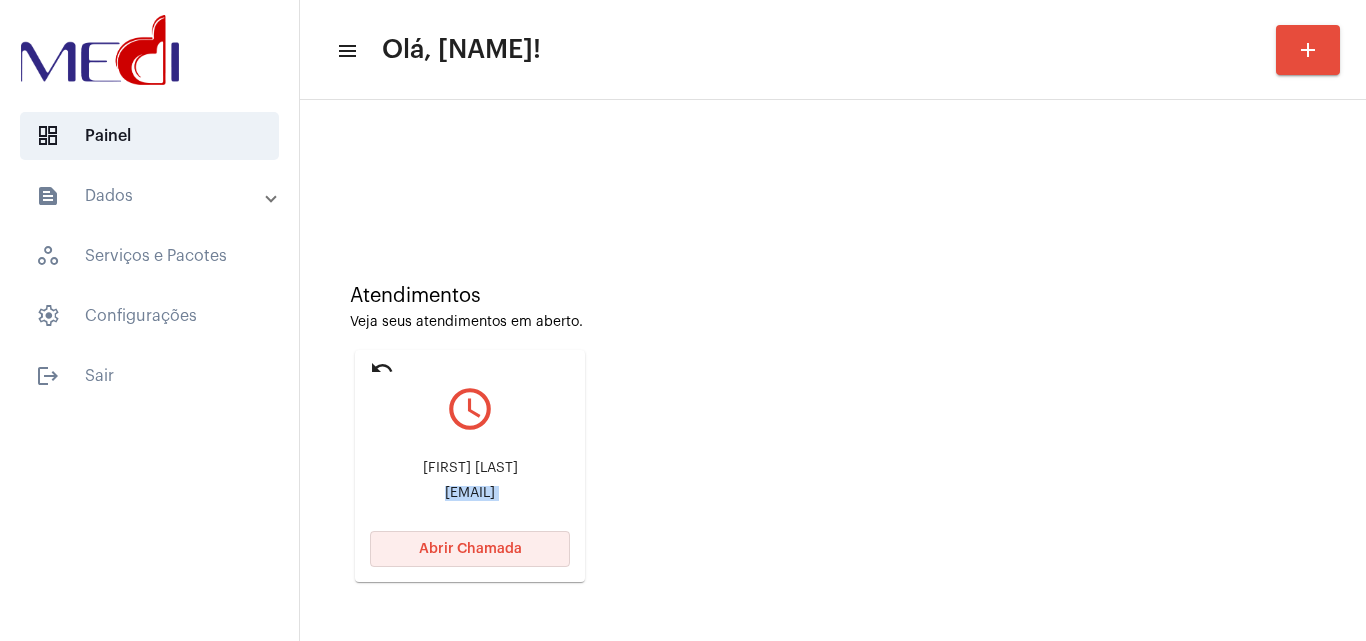 click on "Abrir Chamada" 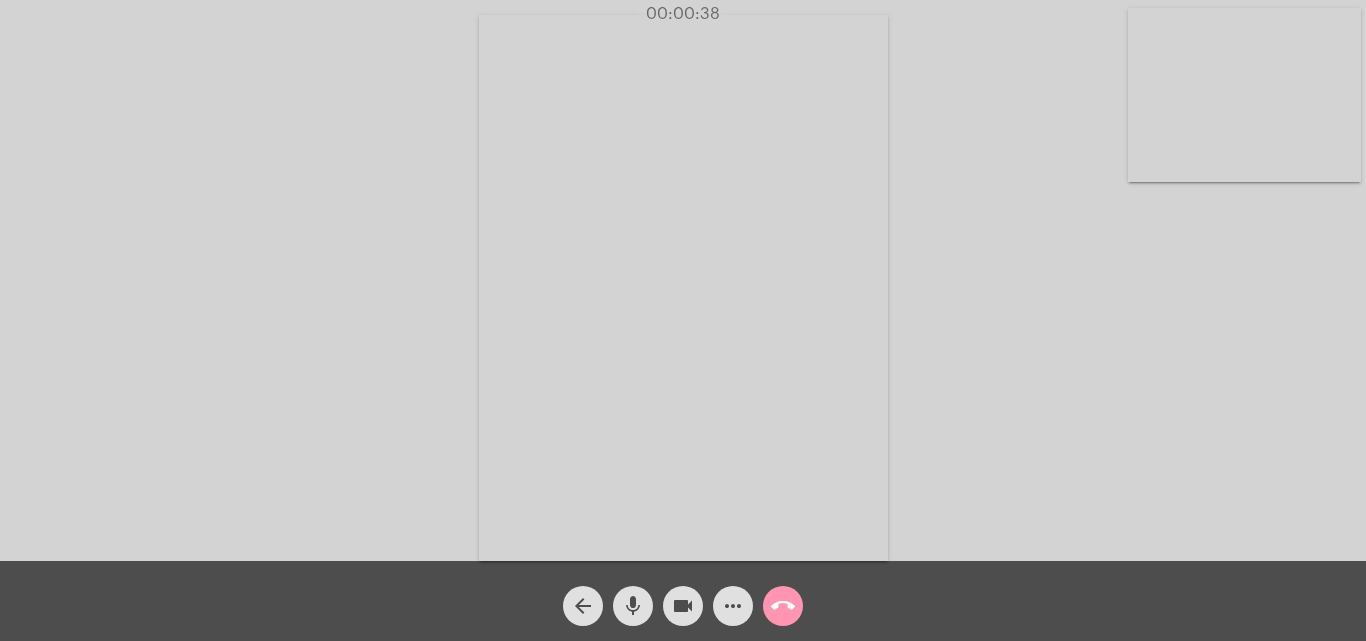 click on "call_end" 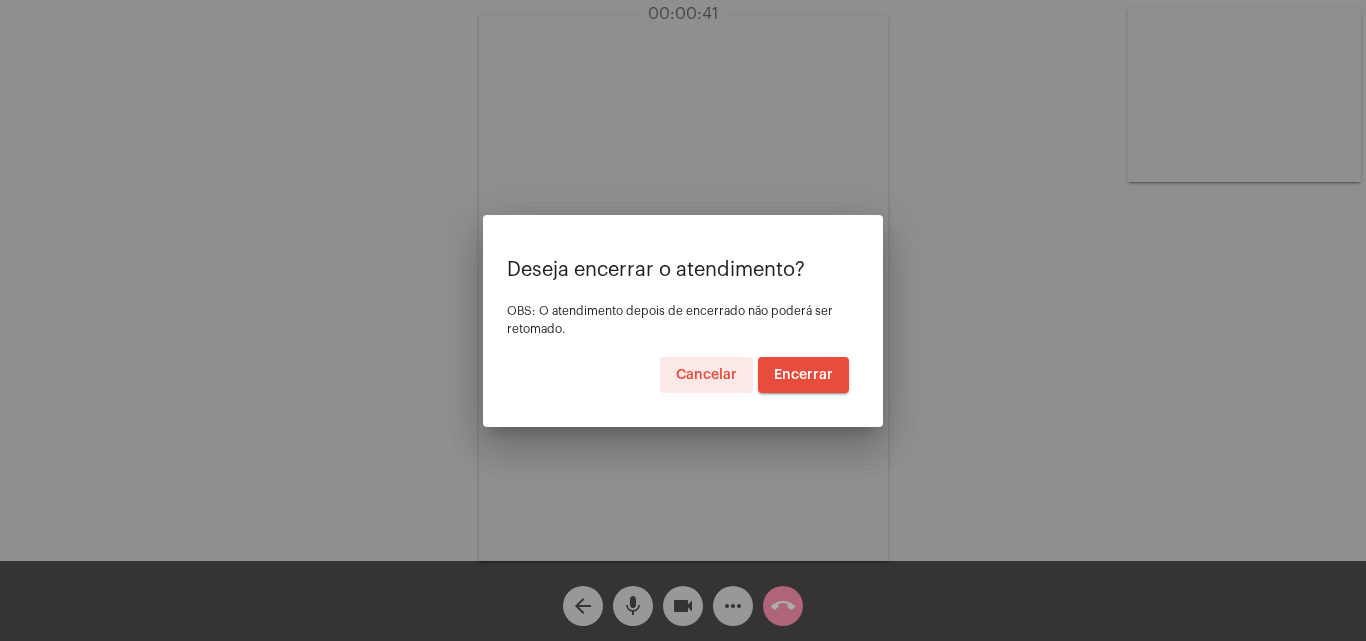 click on "Encerrar" at bounding box center (803, 375) 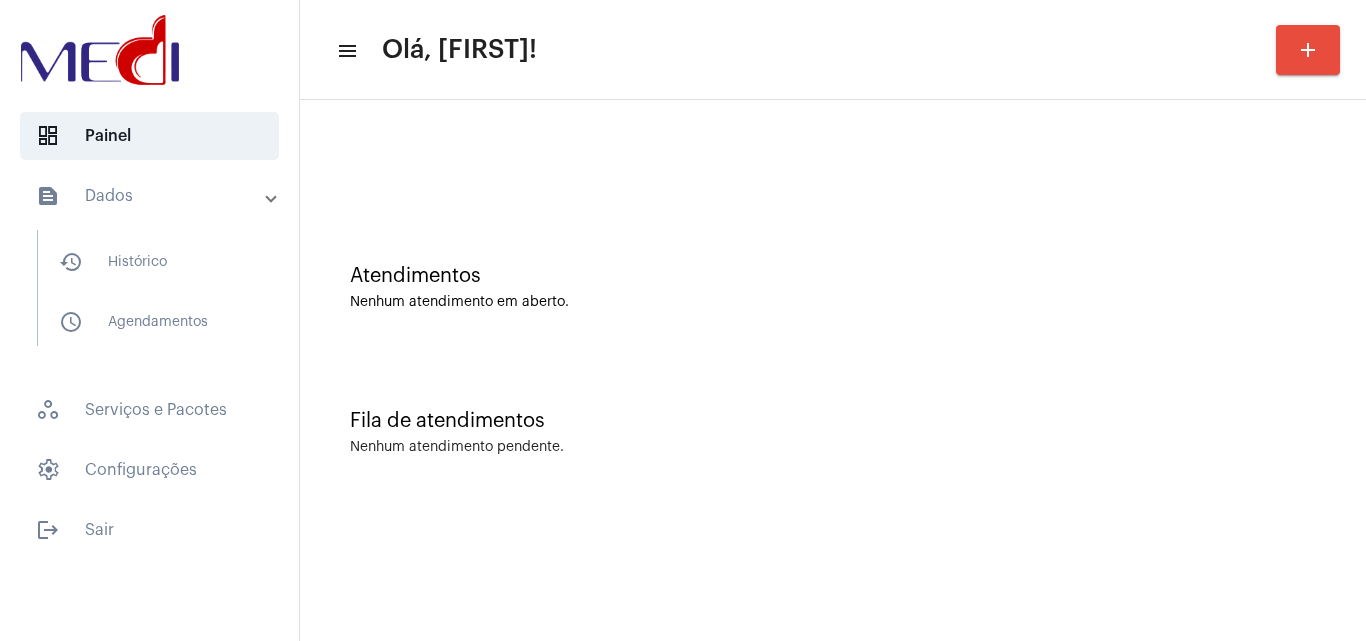 scroll, scrollTop: 0, scrollLeft: 0, axis: both 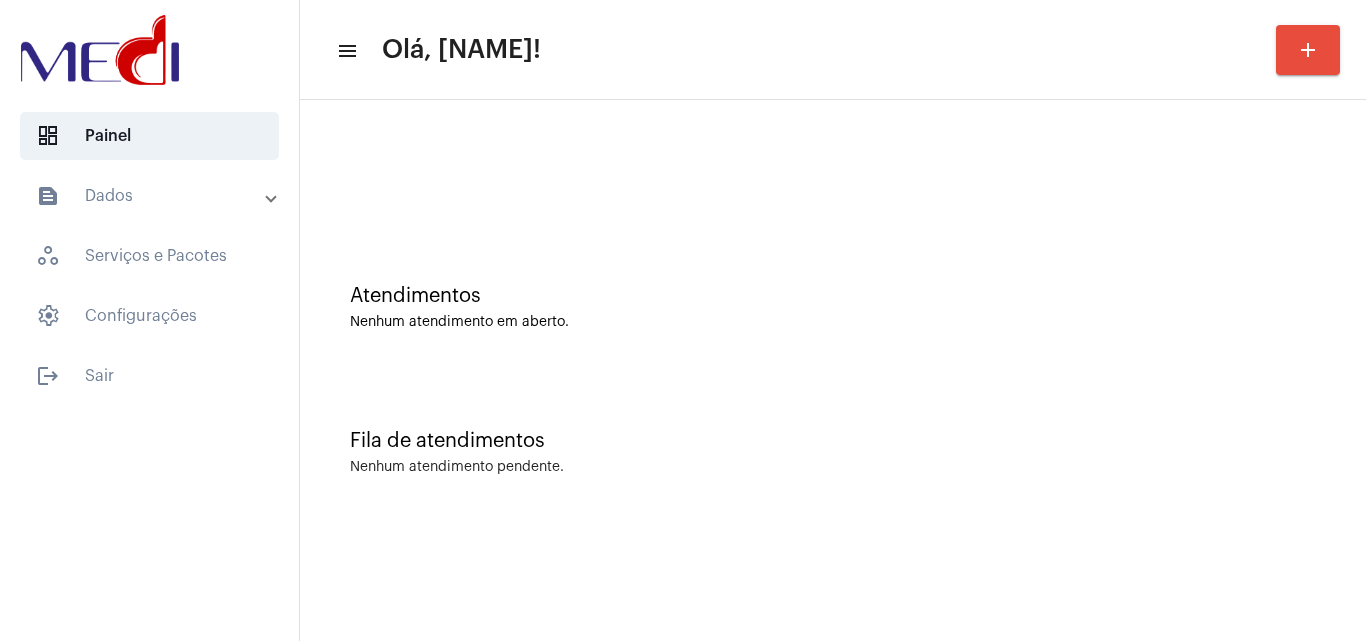 click on "Atendimentos Nenhum atendimento em aberto. Fila de atendimentos Nenhum atendimento pendente." 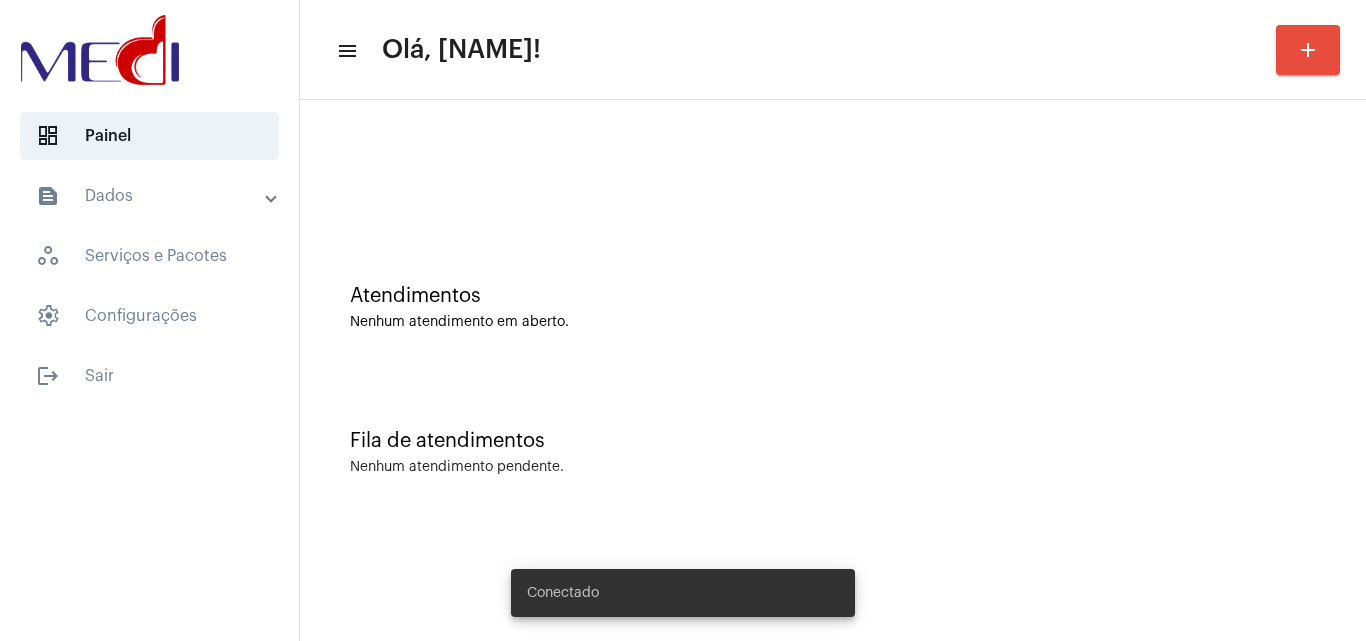 scroll, scrollTop: 0, scrollLeft: 0, axis: both 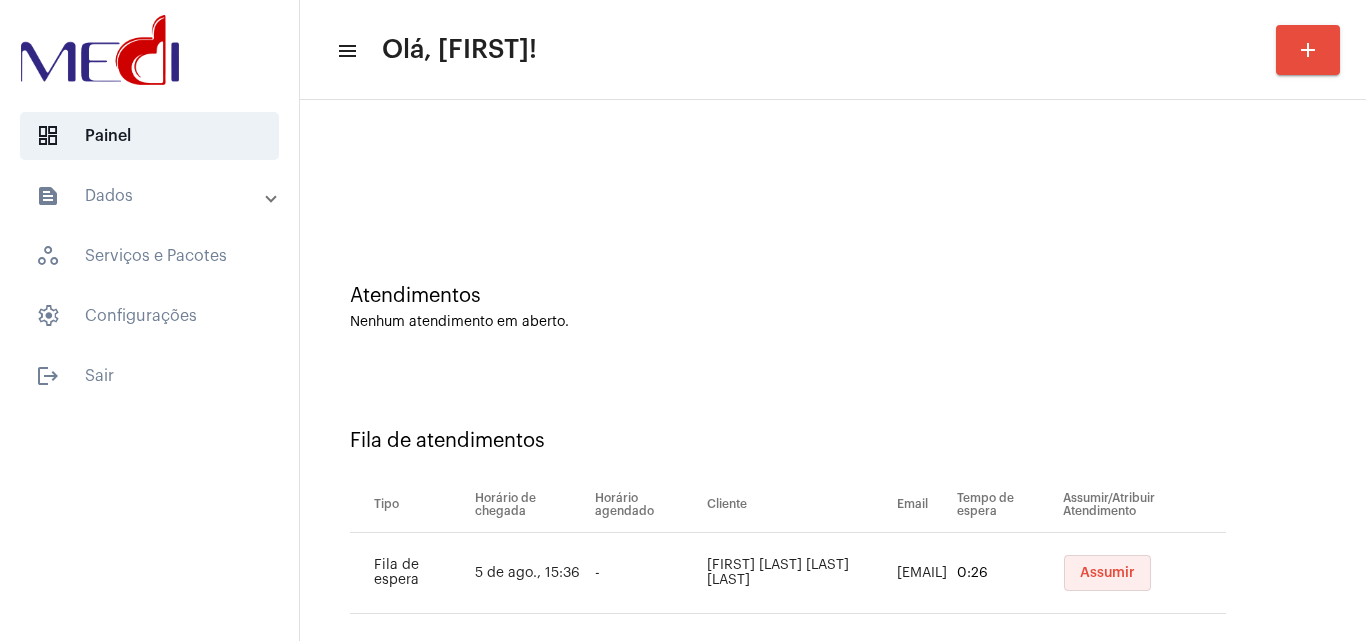 click on "Assumir" at bounding box center (1107, 573) 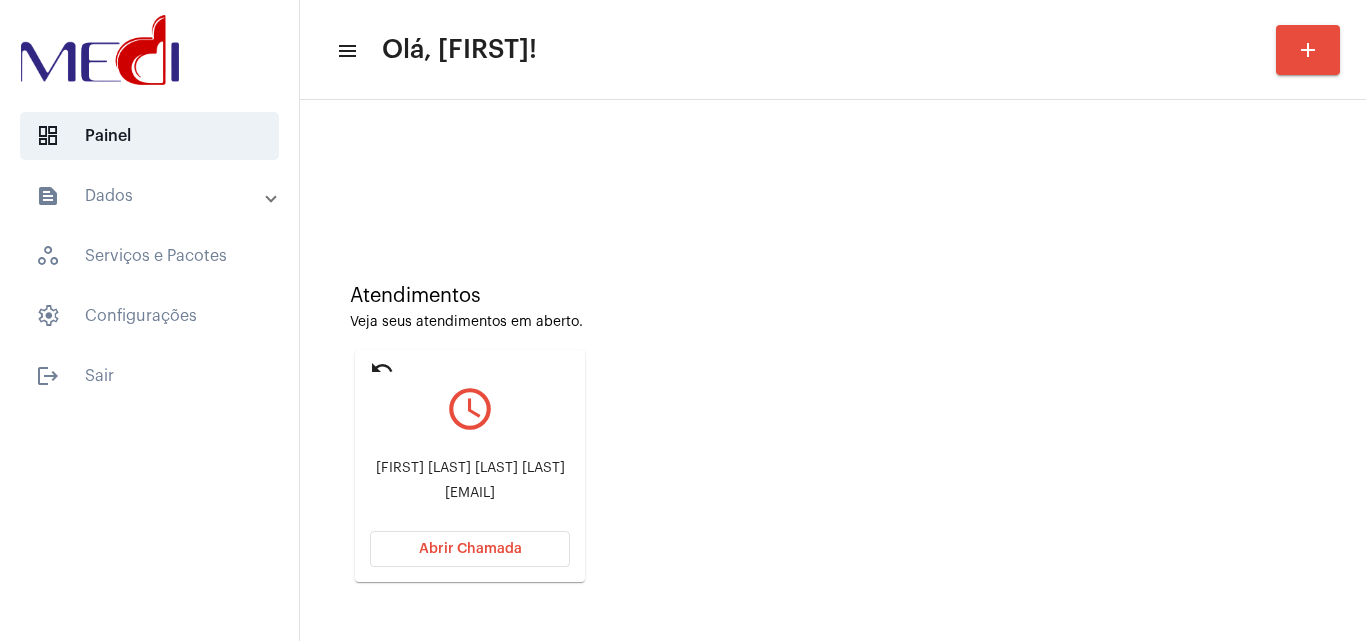 click on "Mariana Lurago da Silva Moraes" 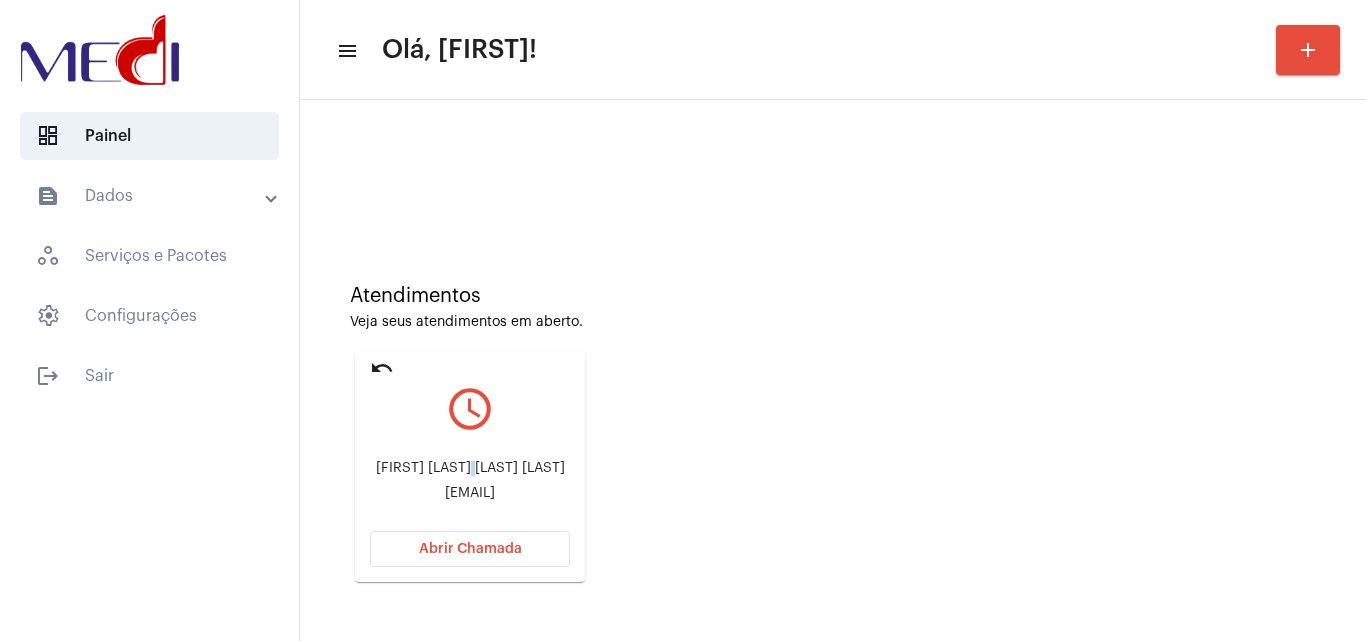 click on "Mariana Lurago da Silva Moraes" 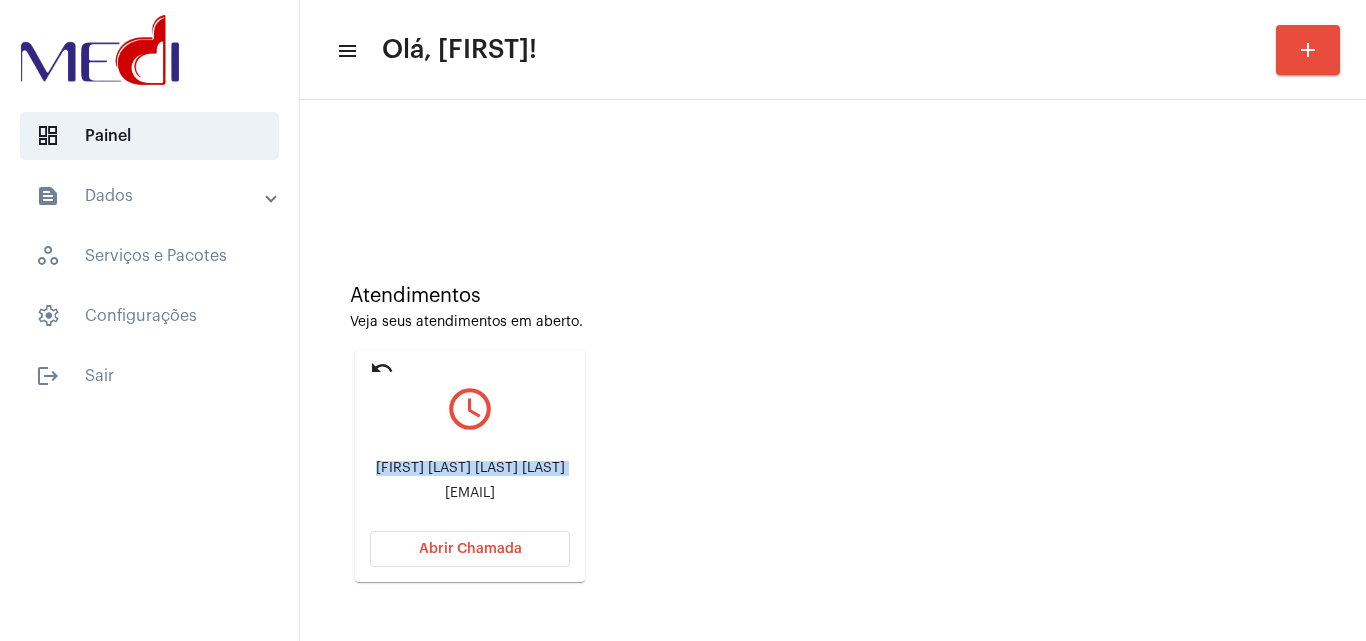 click on "Mariana Lurago da Silva Moraes" 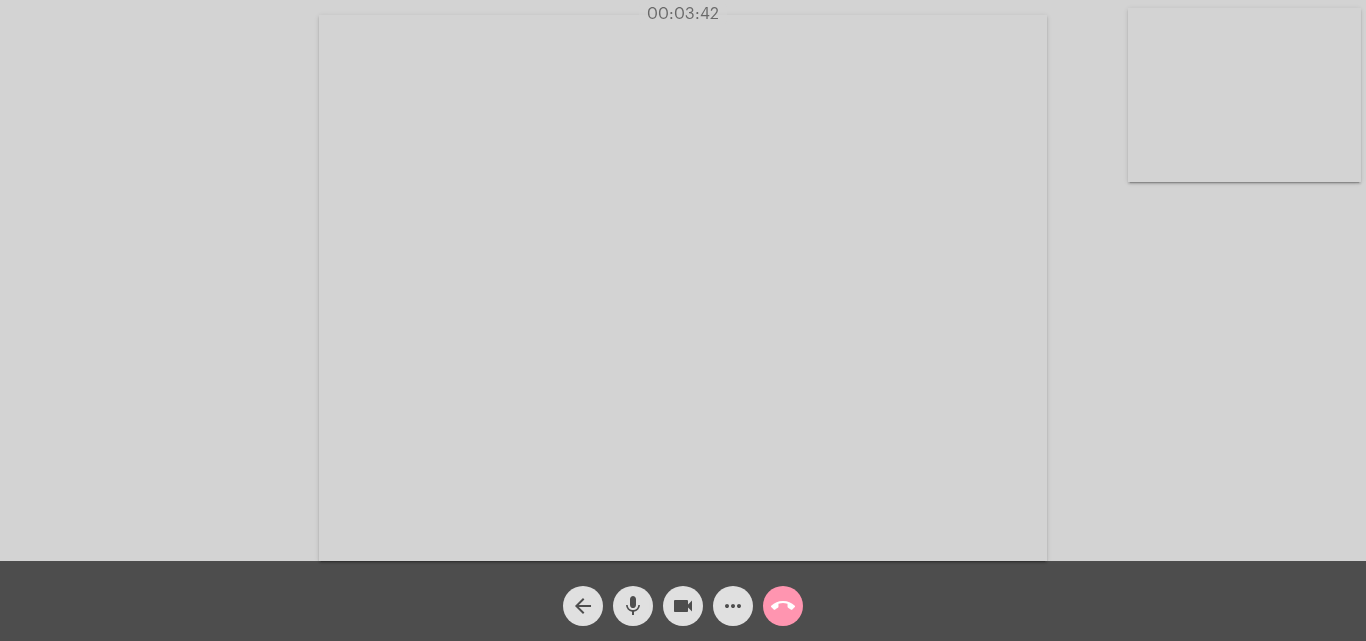 click on "call_end" 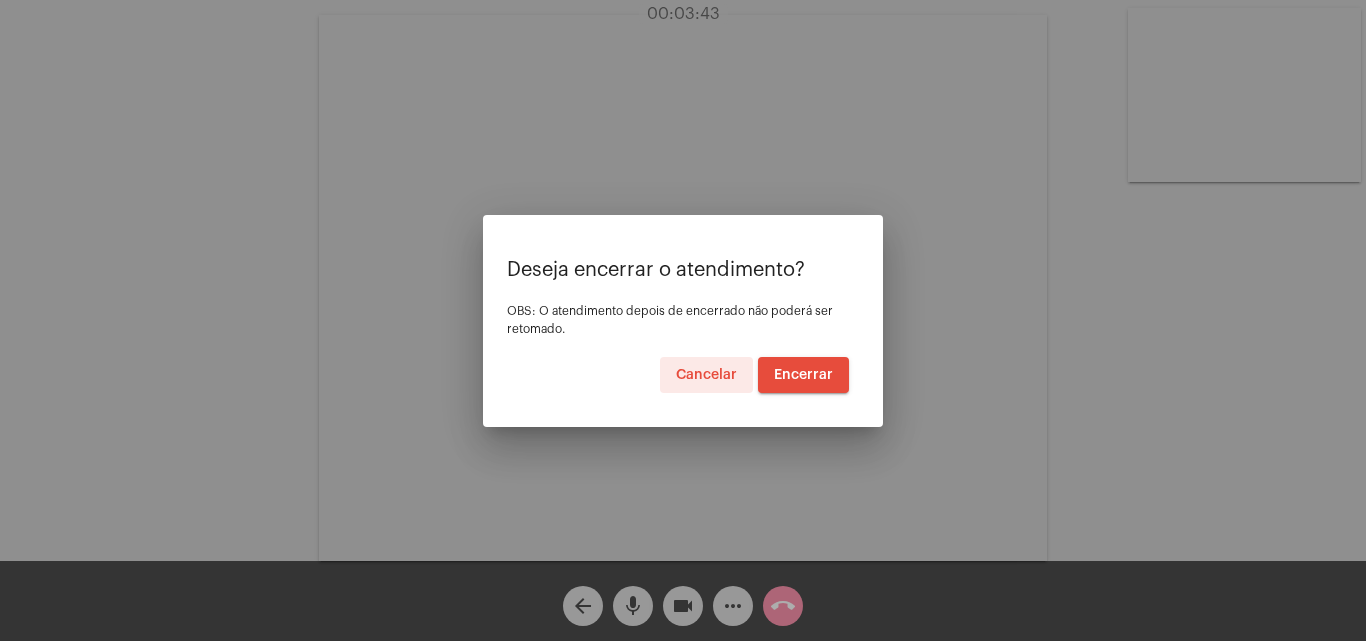 click on "Encerrar" at bounding box center [803, 375] 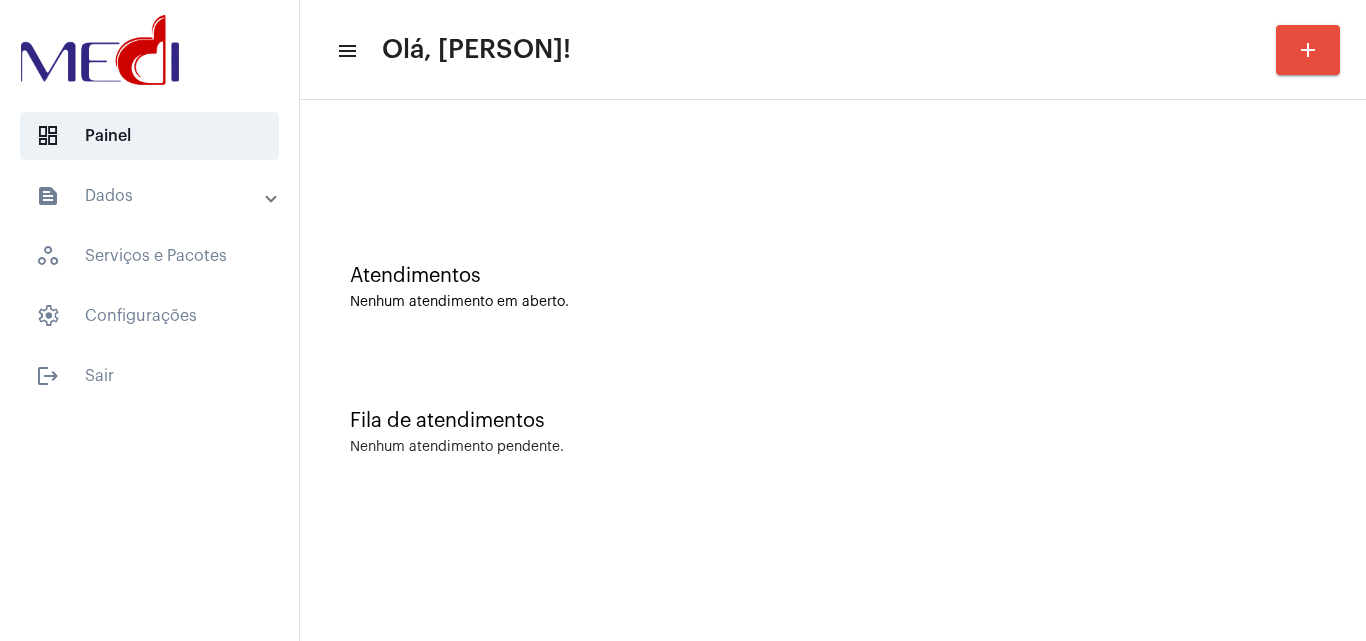 scroll, scrollTop: 0, scrollLeft: 0, axis: both 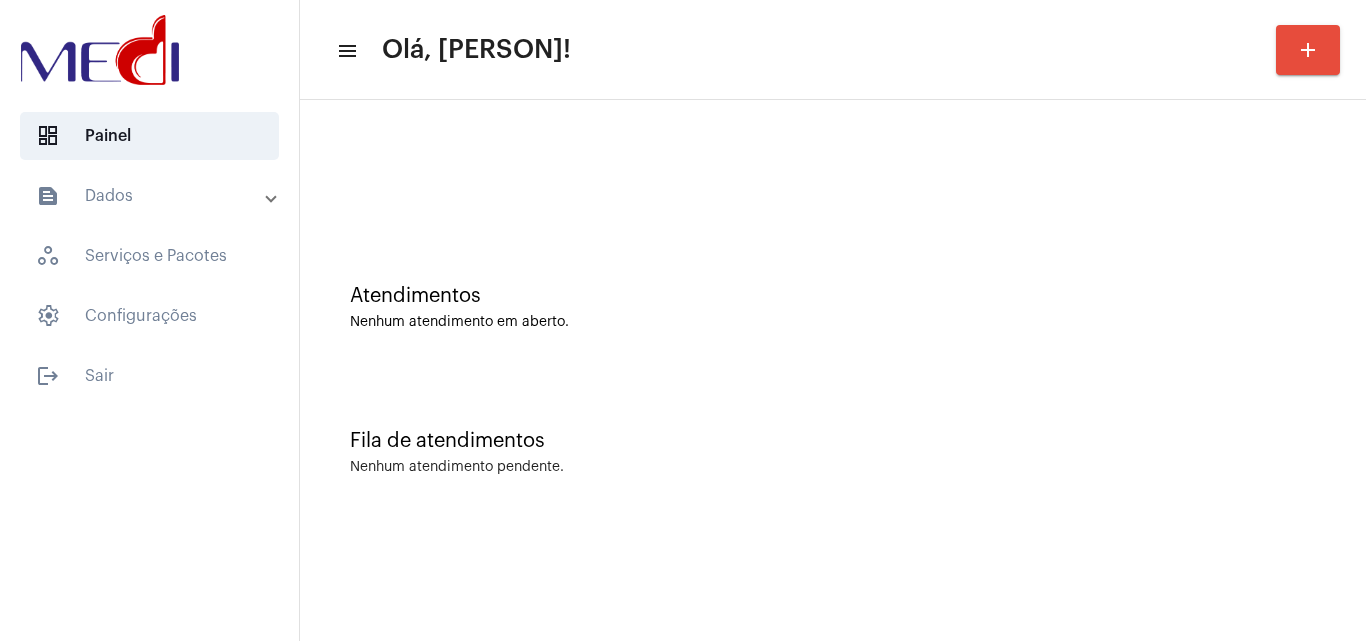 click on "menu Olá, Karen! add Atendimentos Nenhum atendimento em aberto. Fila de atendimentos Nenhum atendimento pendente." 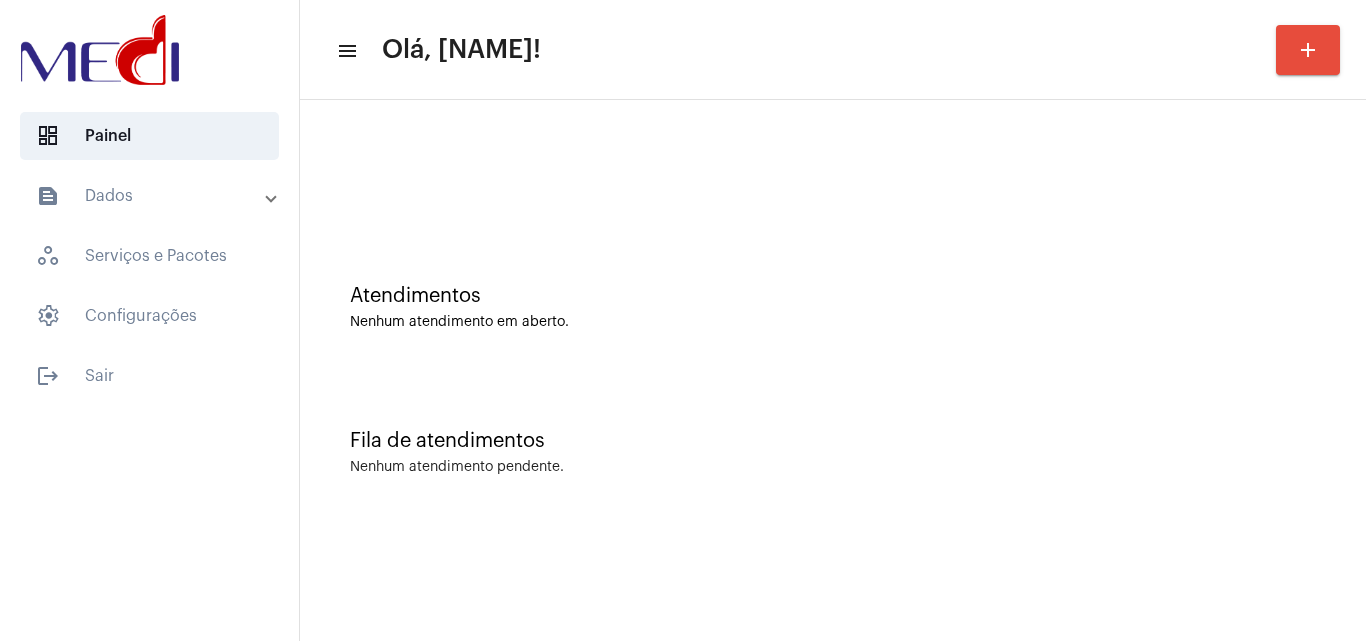 scroll, scrollTop: 0, scrollLeft: 0, axis: both 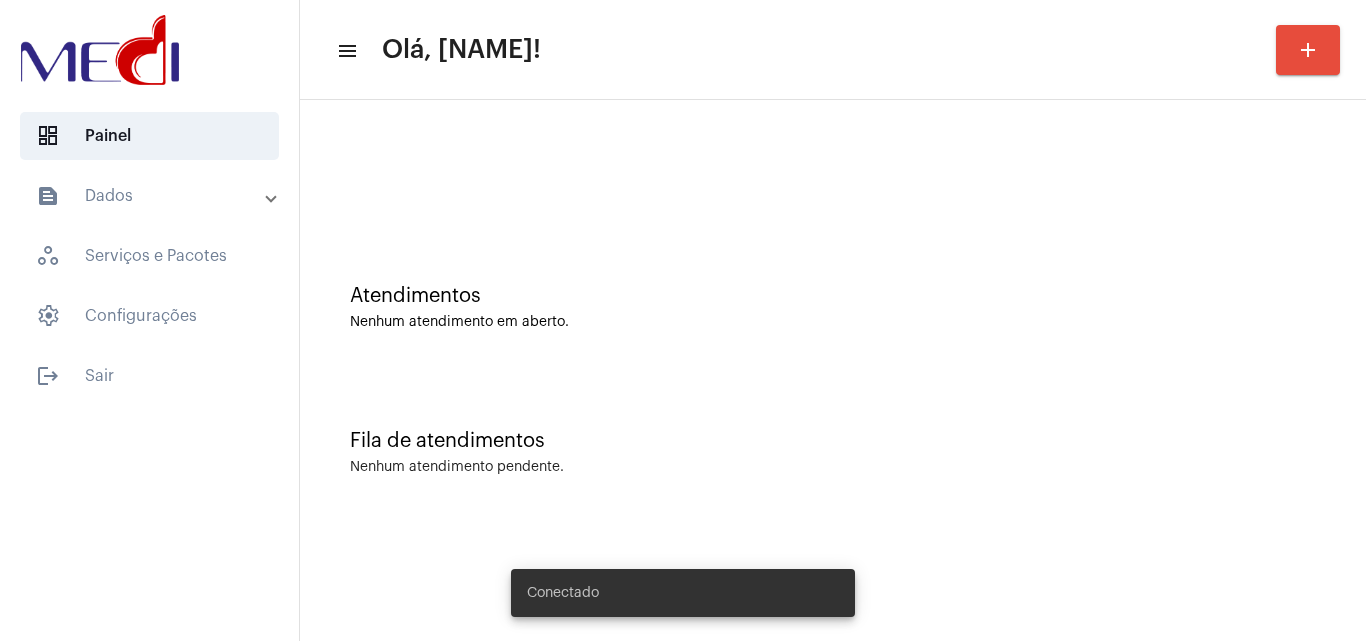 click on "Fila de atendimentos" 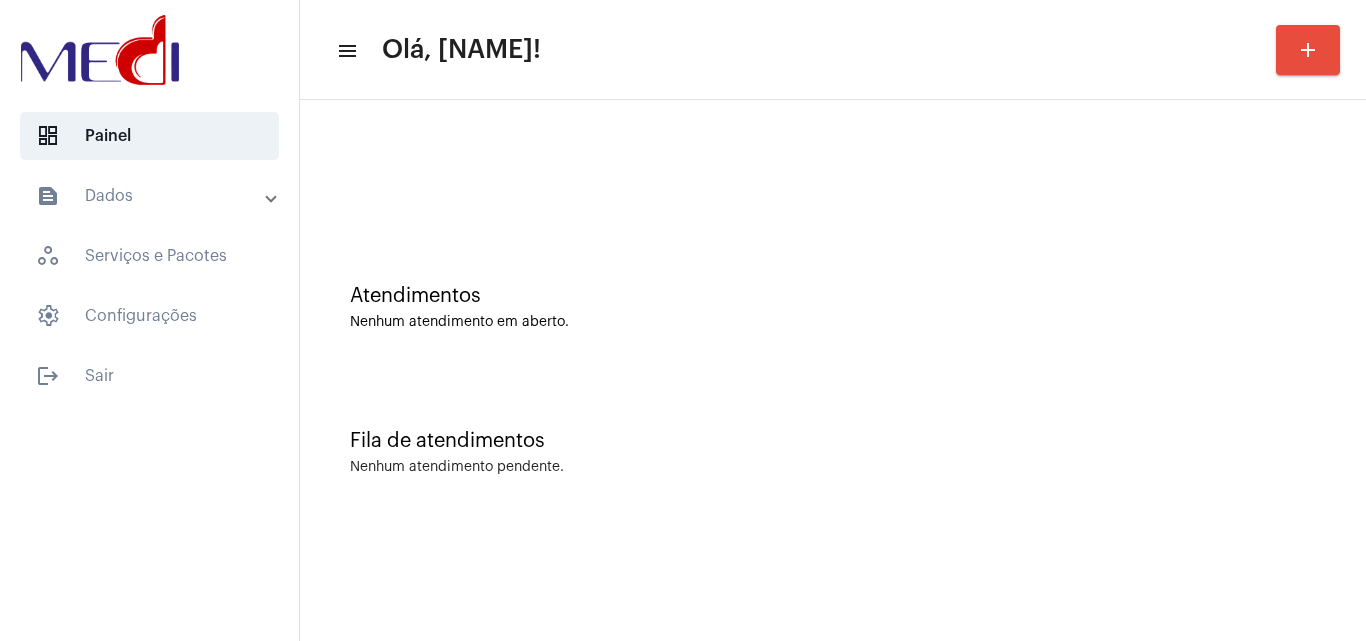 click on "Fila de atendimentos Nenhum atendimento pendente." 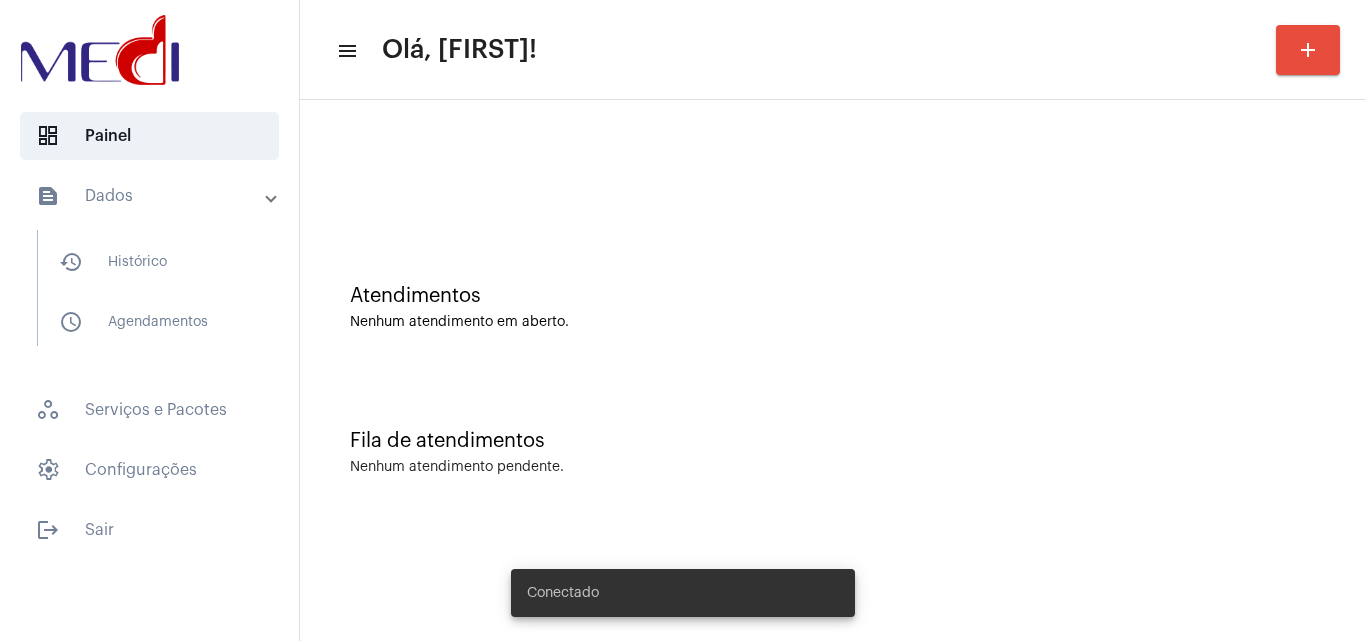 scroll, scrollTop: 0, scrollLeft: 0, axis: both 